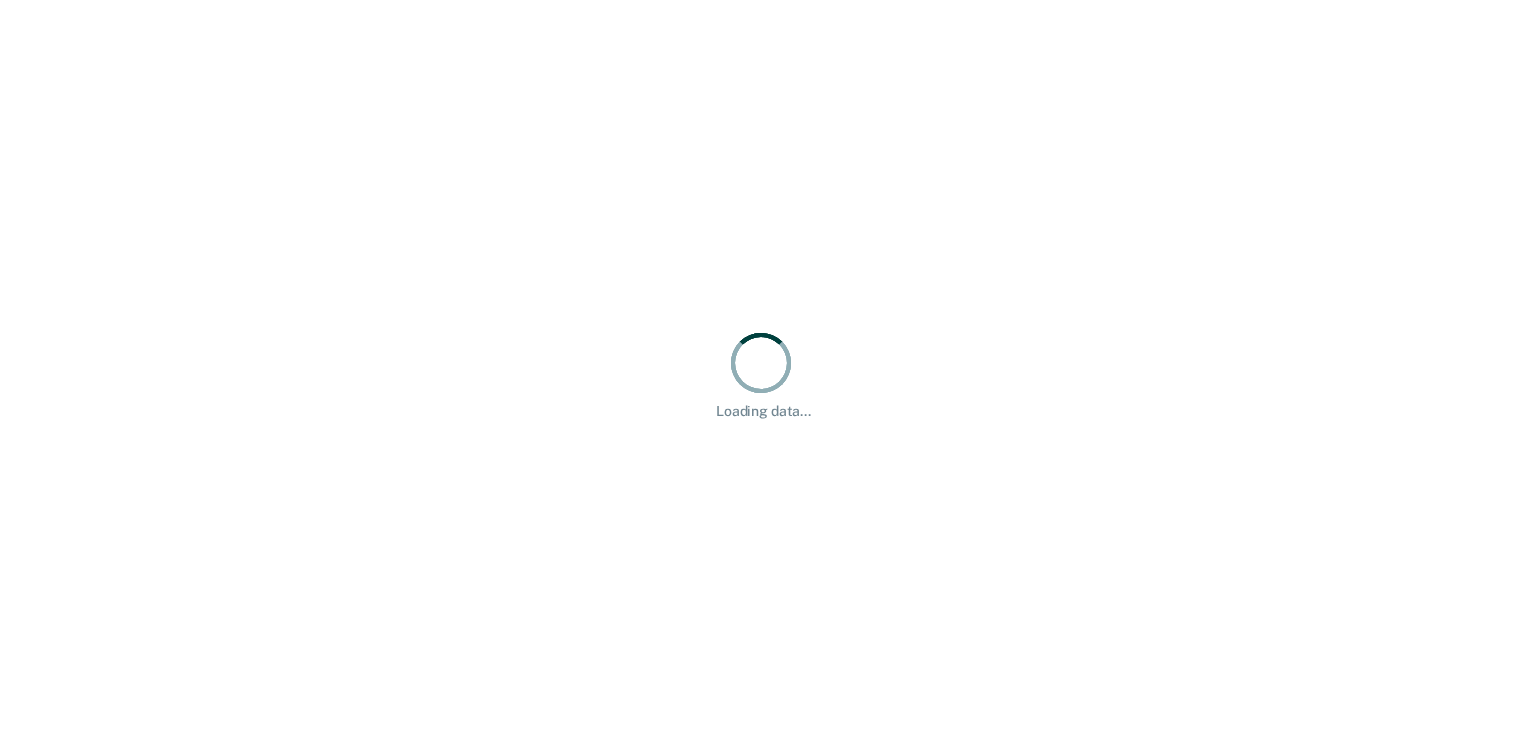 scroll, scrollTop: 0, scrollLeft: 0, axis: both 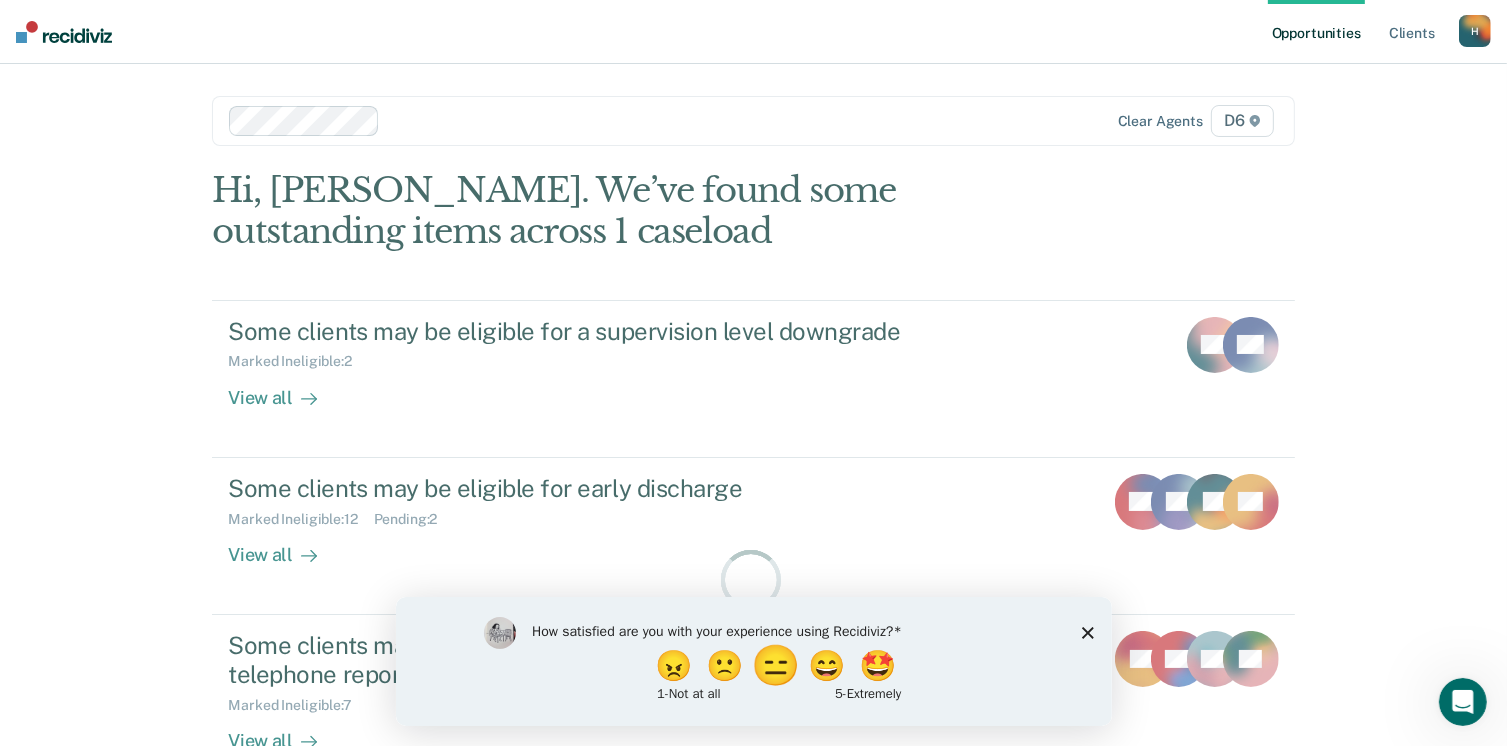 click on "😑" at bounding box center (777, 665) 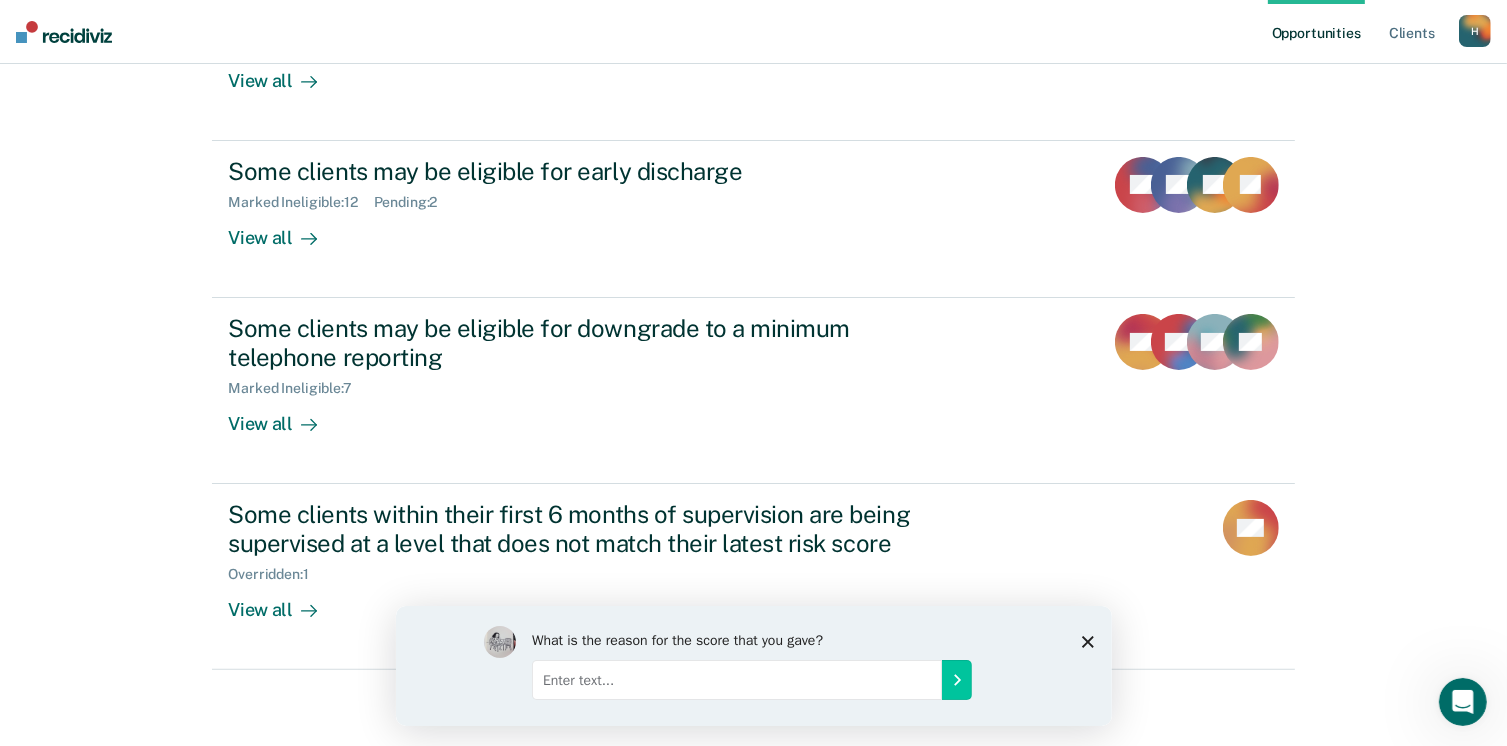 scroll, scrollTop: 319, scrollLeft: 0, axis: vertical 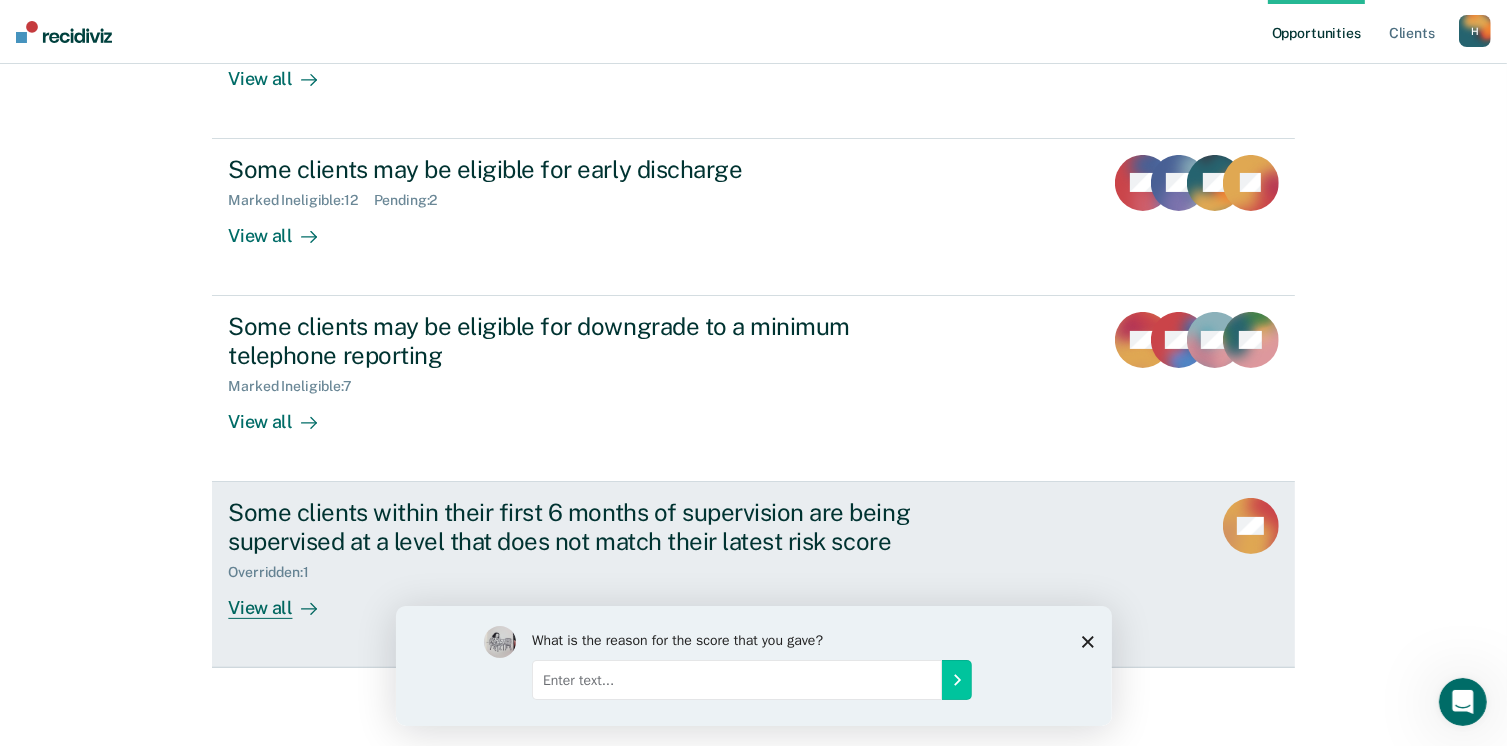 click on "View all" at bounding box center [284, 599] 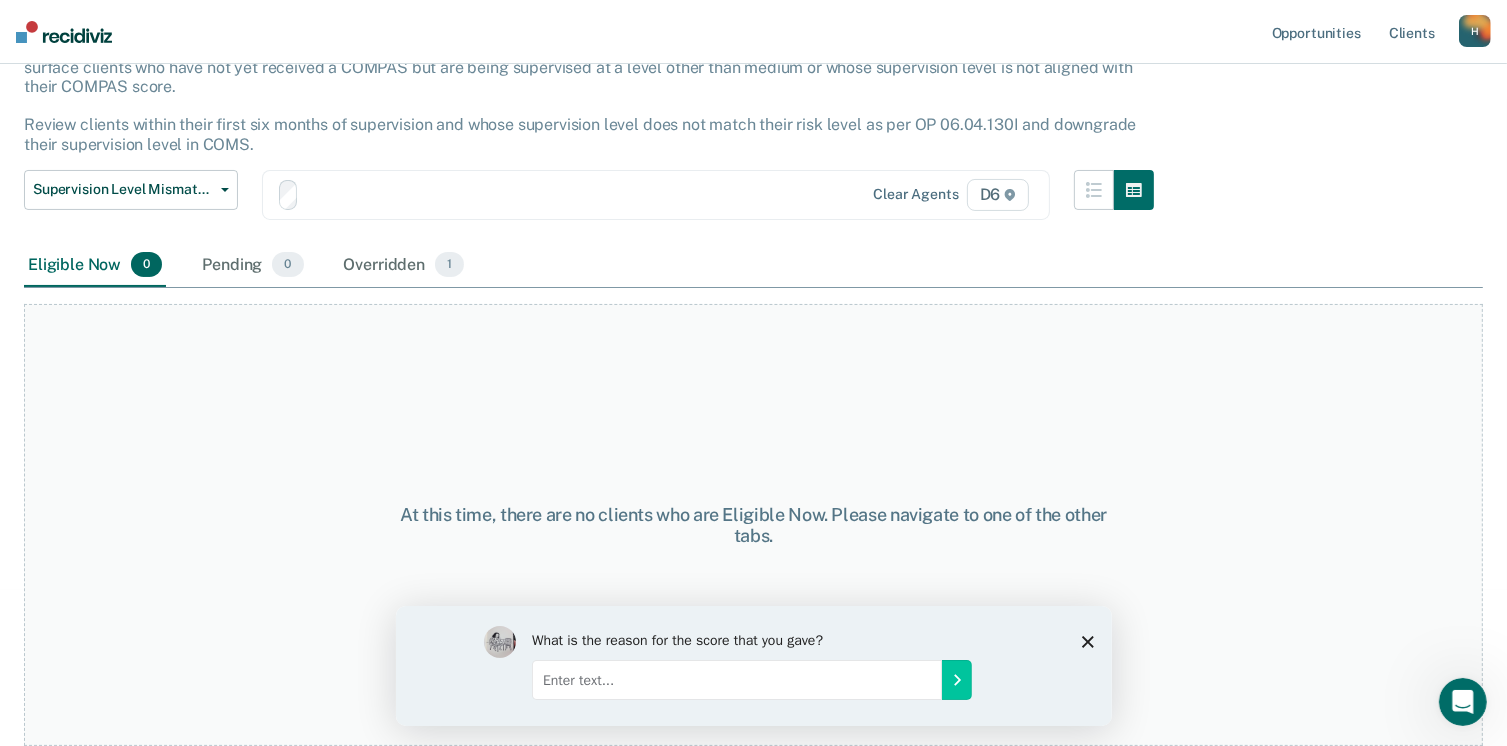 scroll, scrollTop: 0, scrollLeft: 0, axis: both 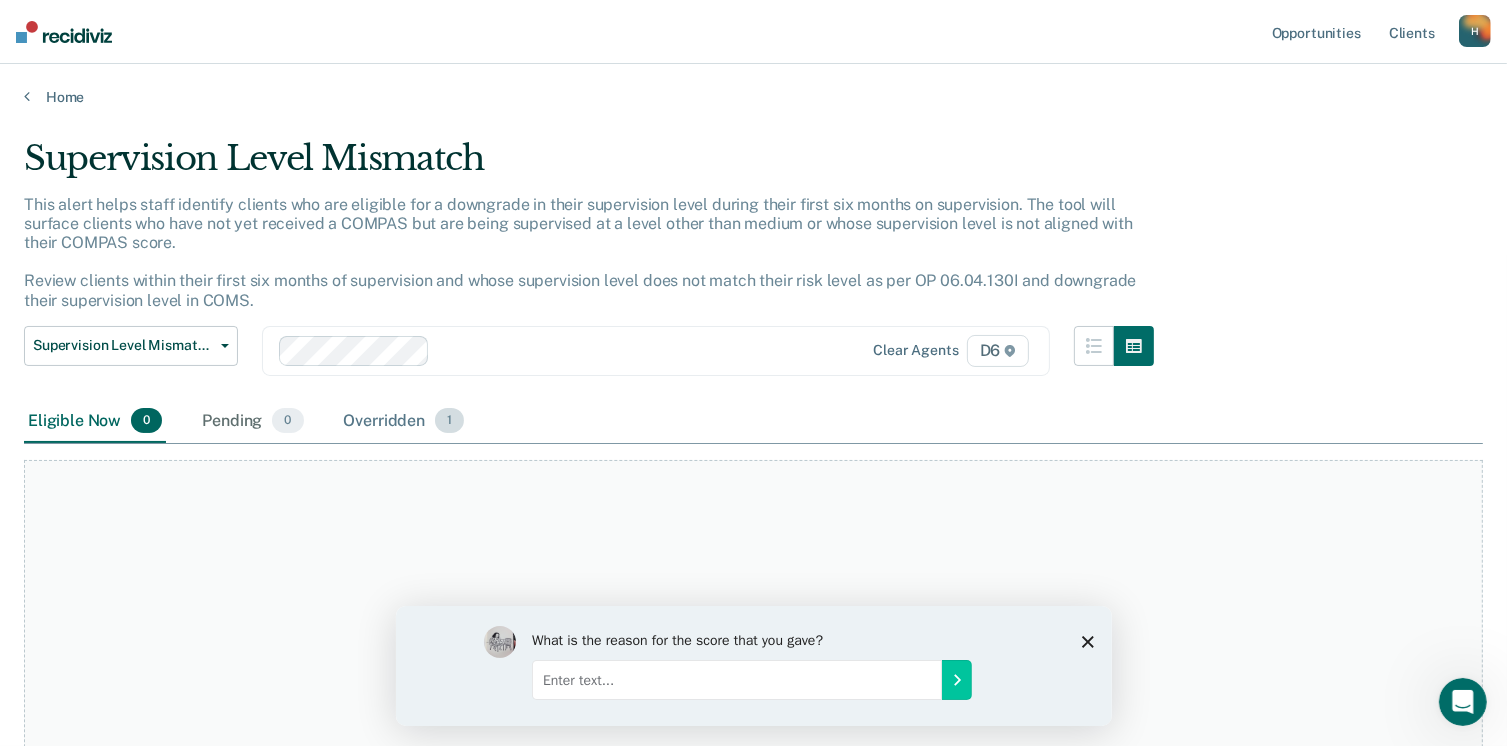 click on "Overridden 1" at bounding box center [404, 422] 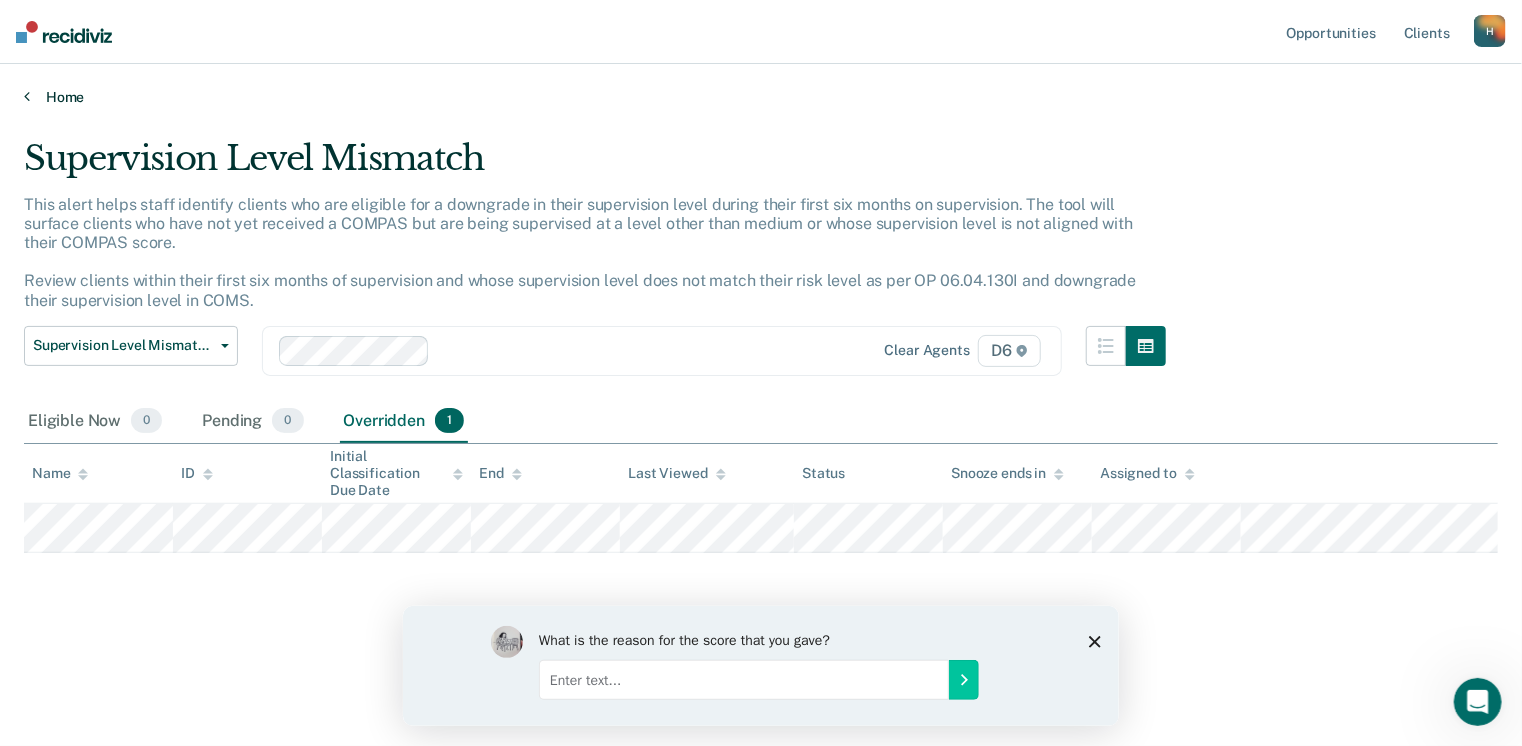 click on "Home" at bounding box center [761, 97] 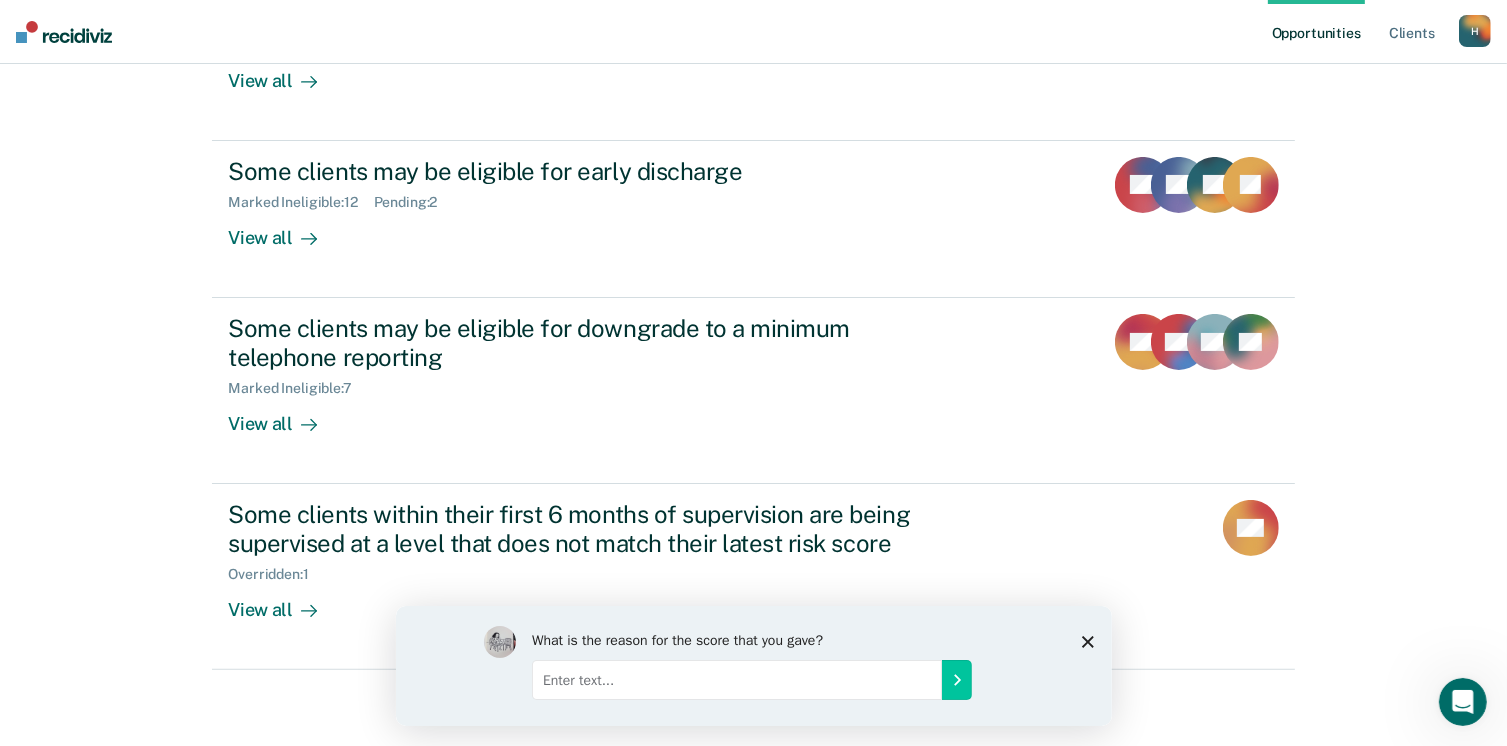 scroll, scrollTop: 319, scrollLeft: 0, axis: vertical 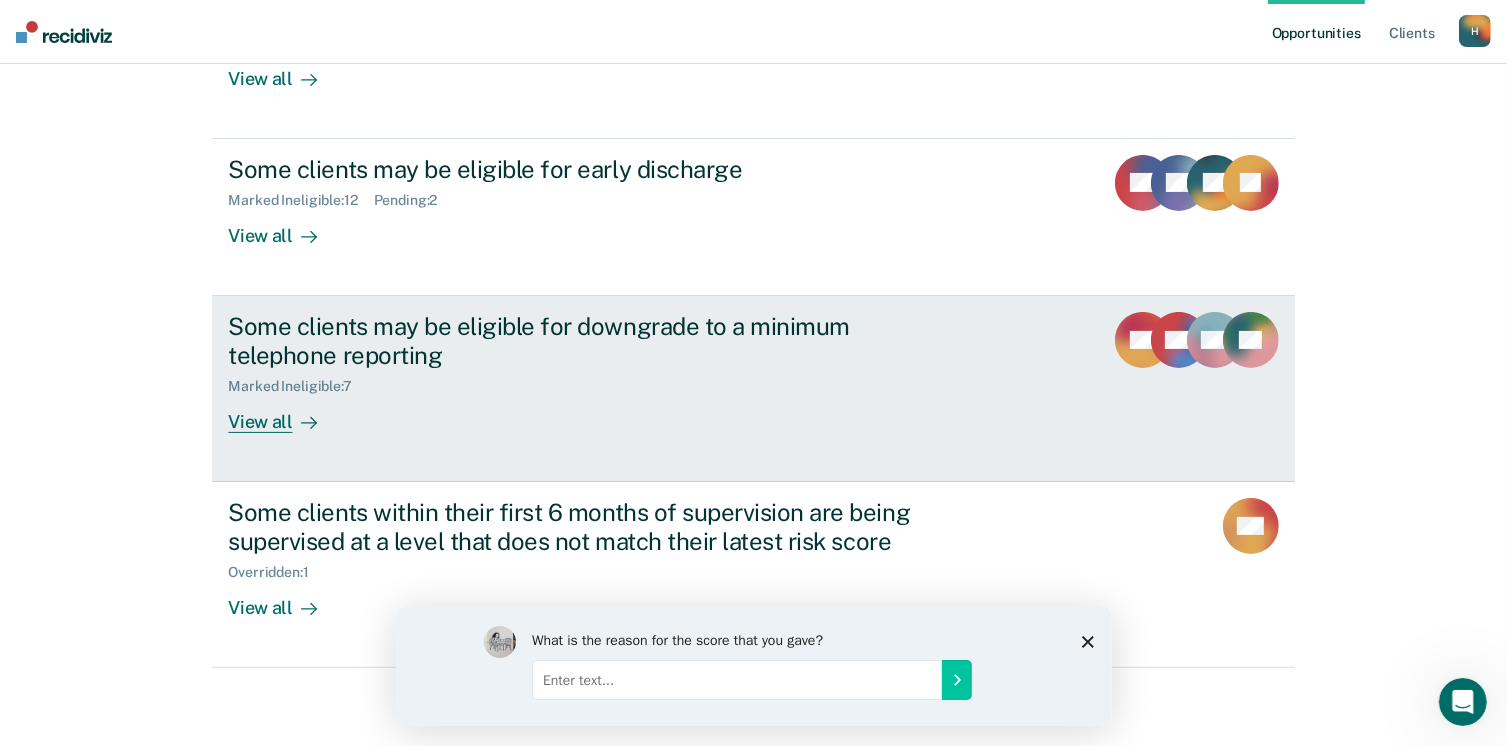 click on "View all" at bounding box center [284, 413] 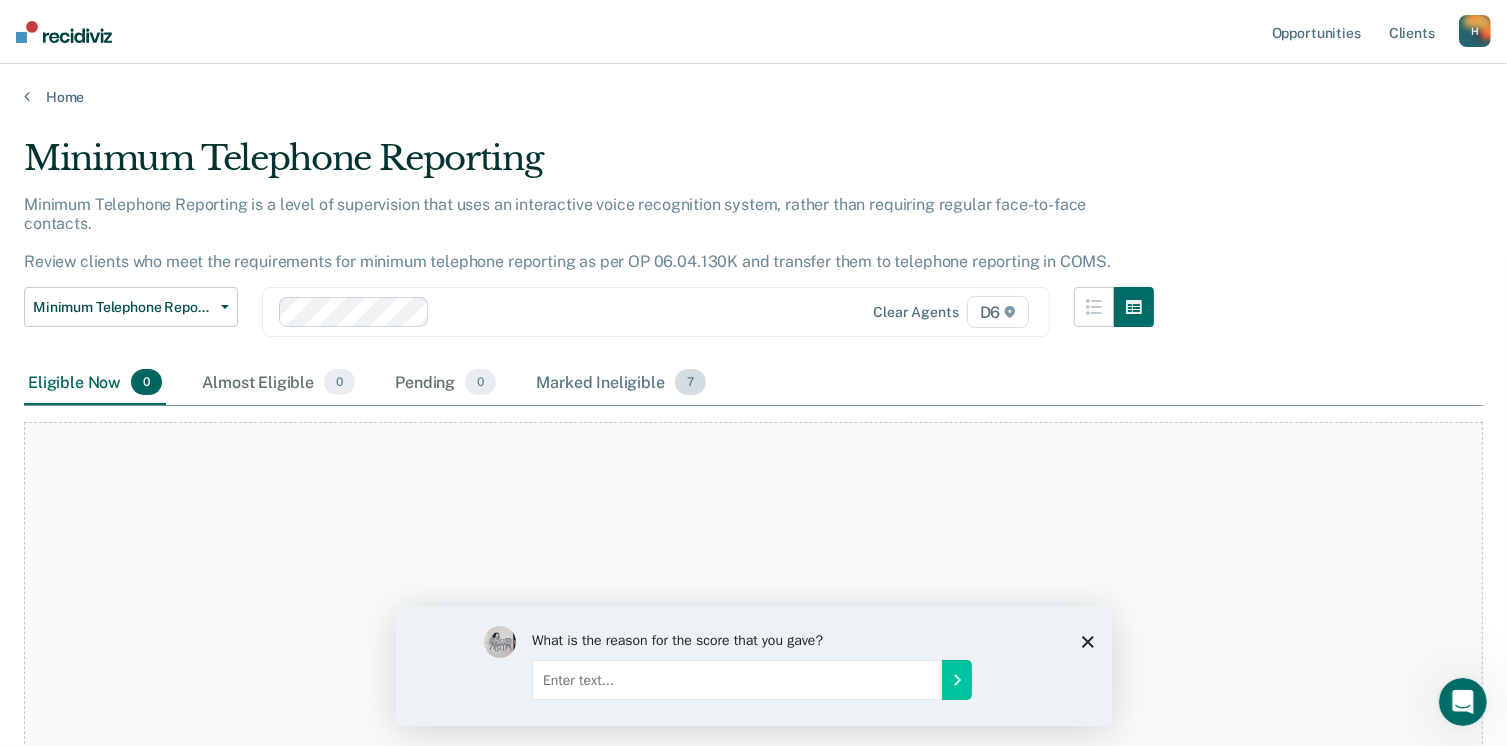 click on "Marked Ineligible 7" at bounding box center (621, 383) 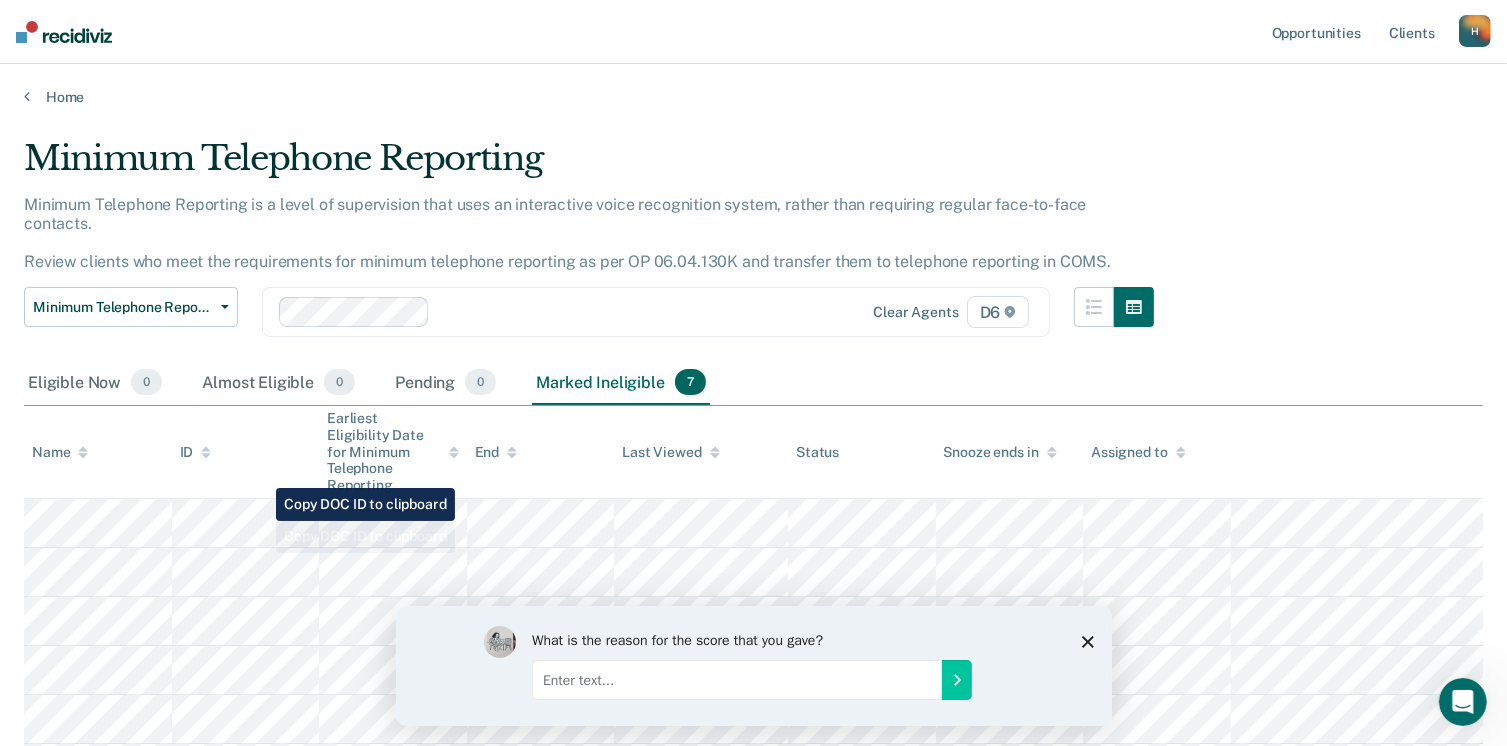 scroll, scrollTop: 0, scrollLeft: 0, axis: both 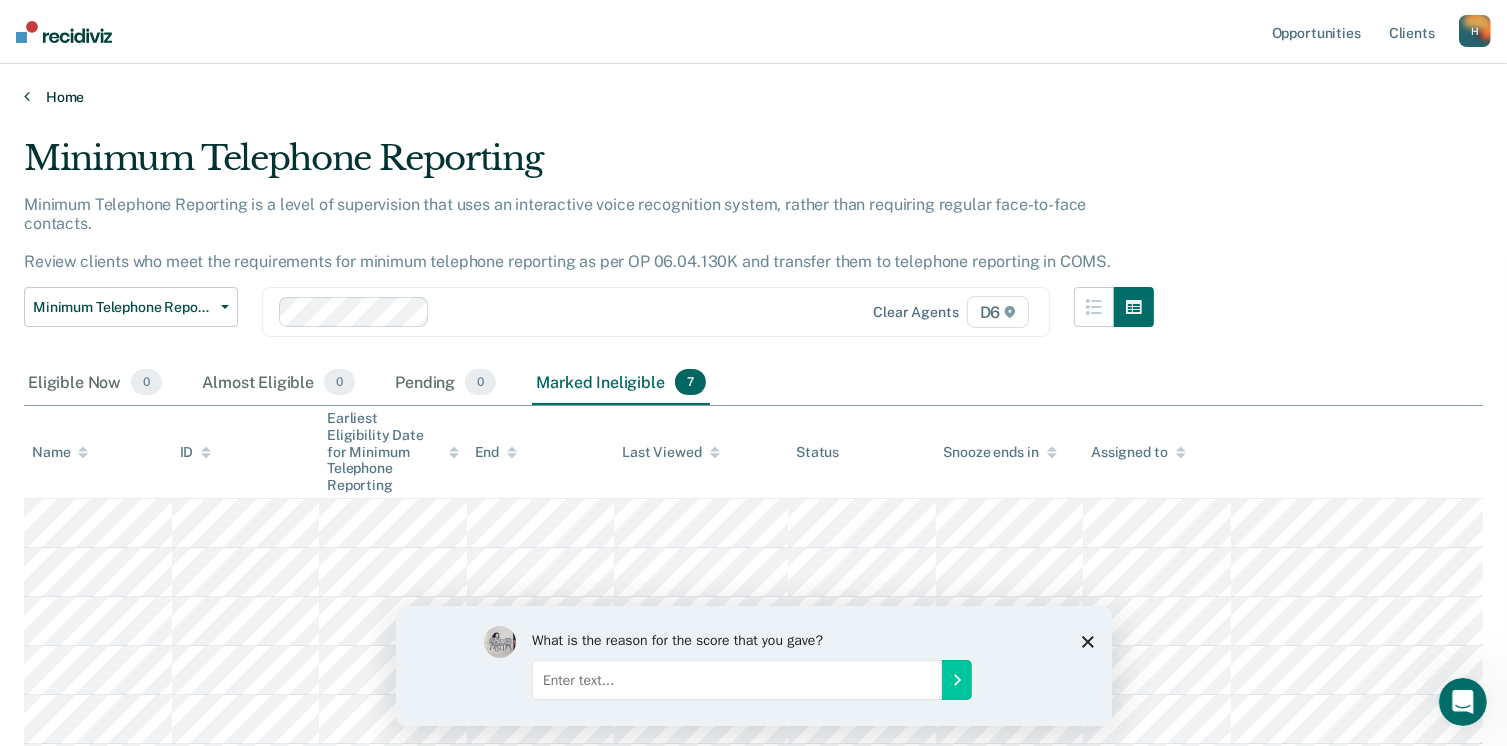 click on "Home" at bounding box center (753, 97) 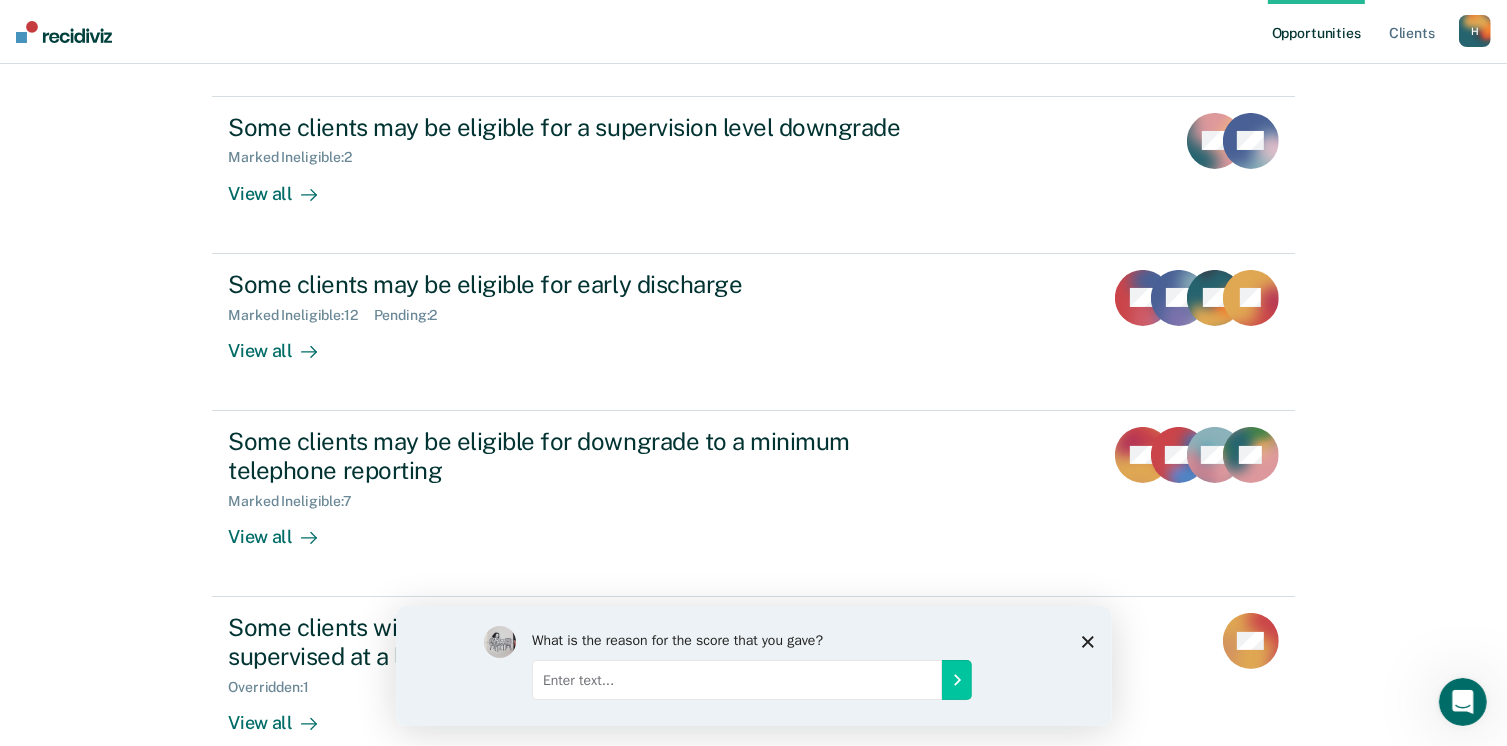 scroll, scrollTop: 100, scrollLeft: 0, axis: vertical 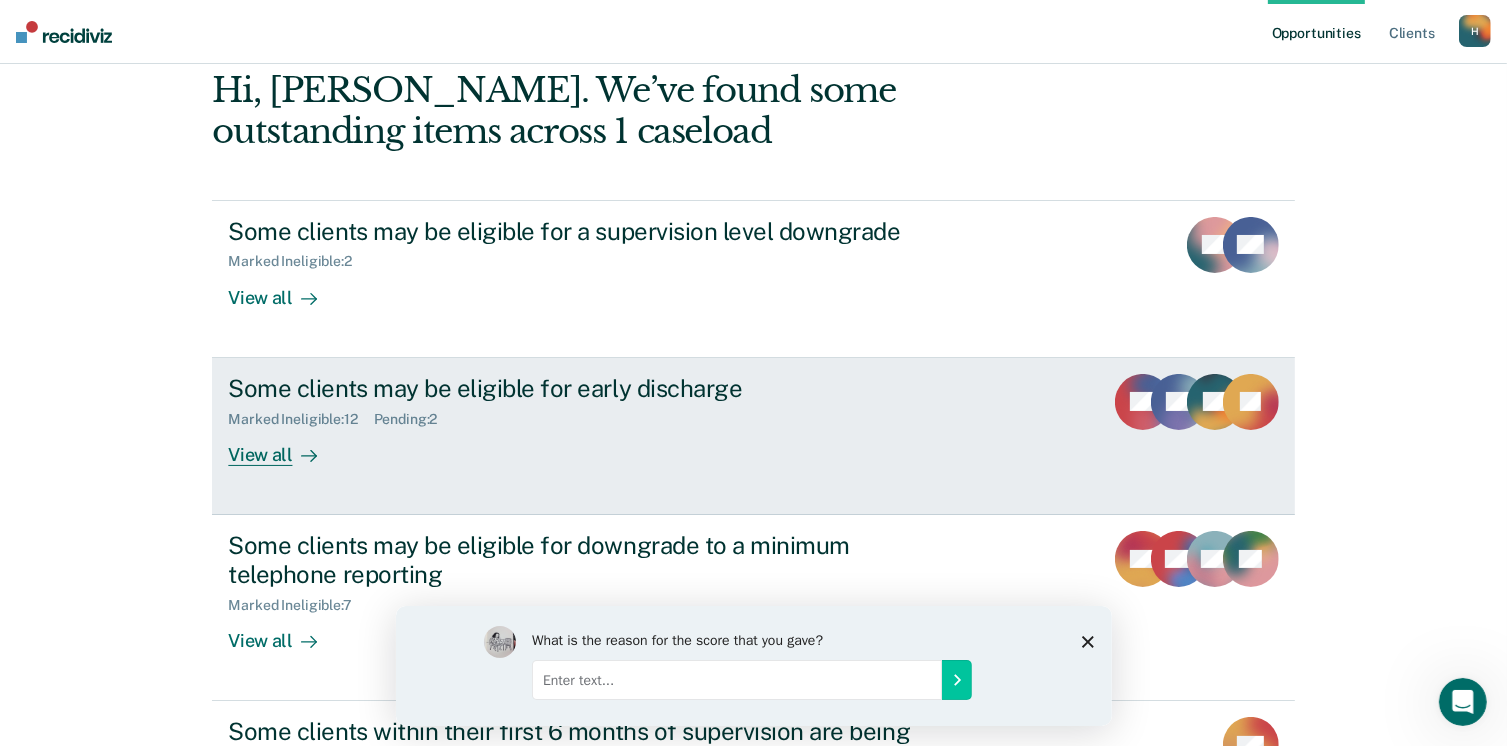 click on "View all" at bounding box center [284, 446] 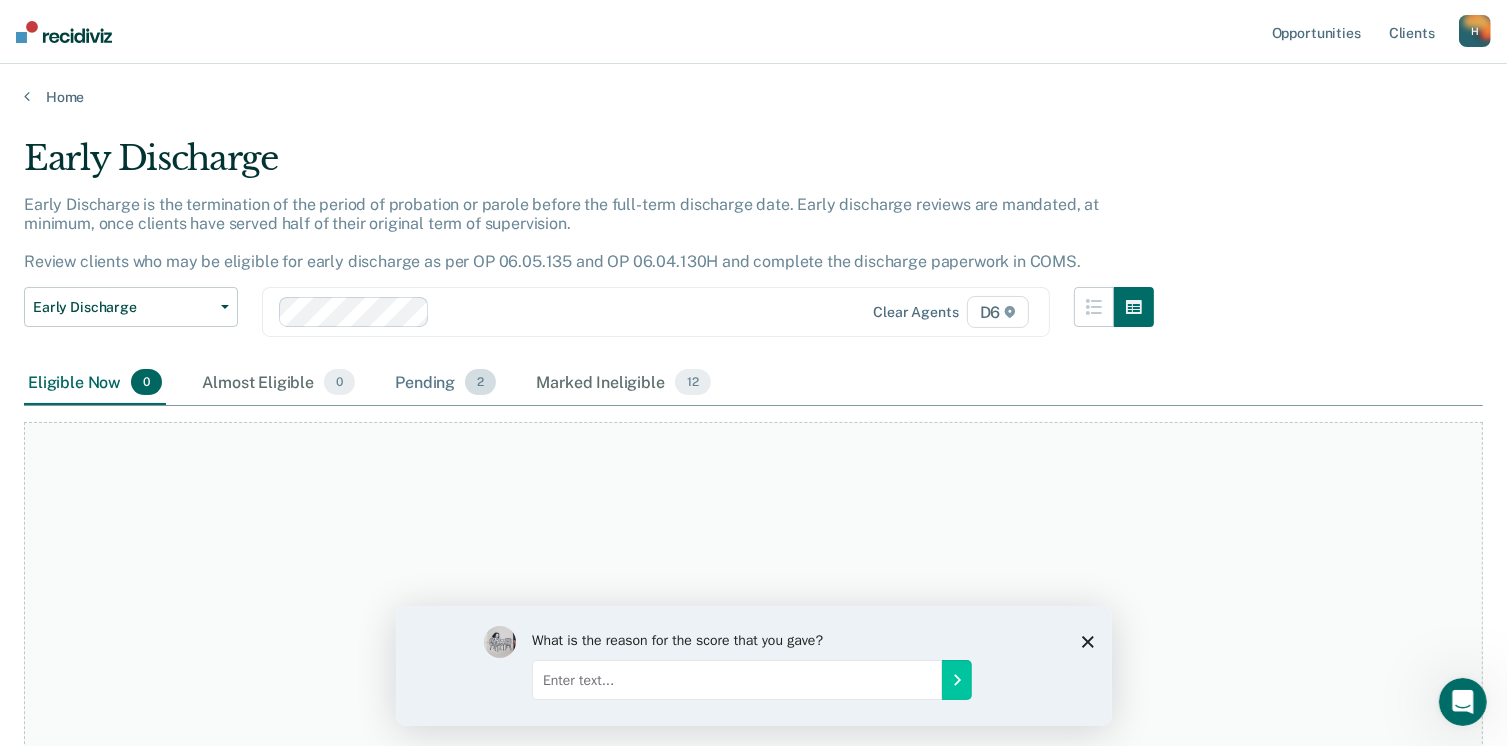 click on "Pending 2" at bounding box center [445, 383] 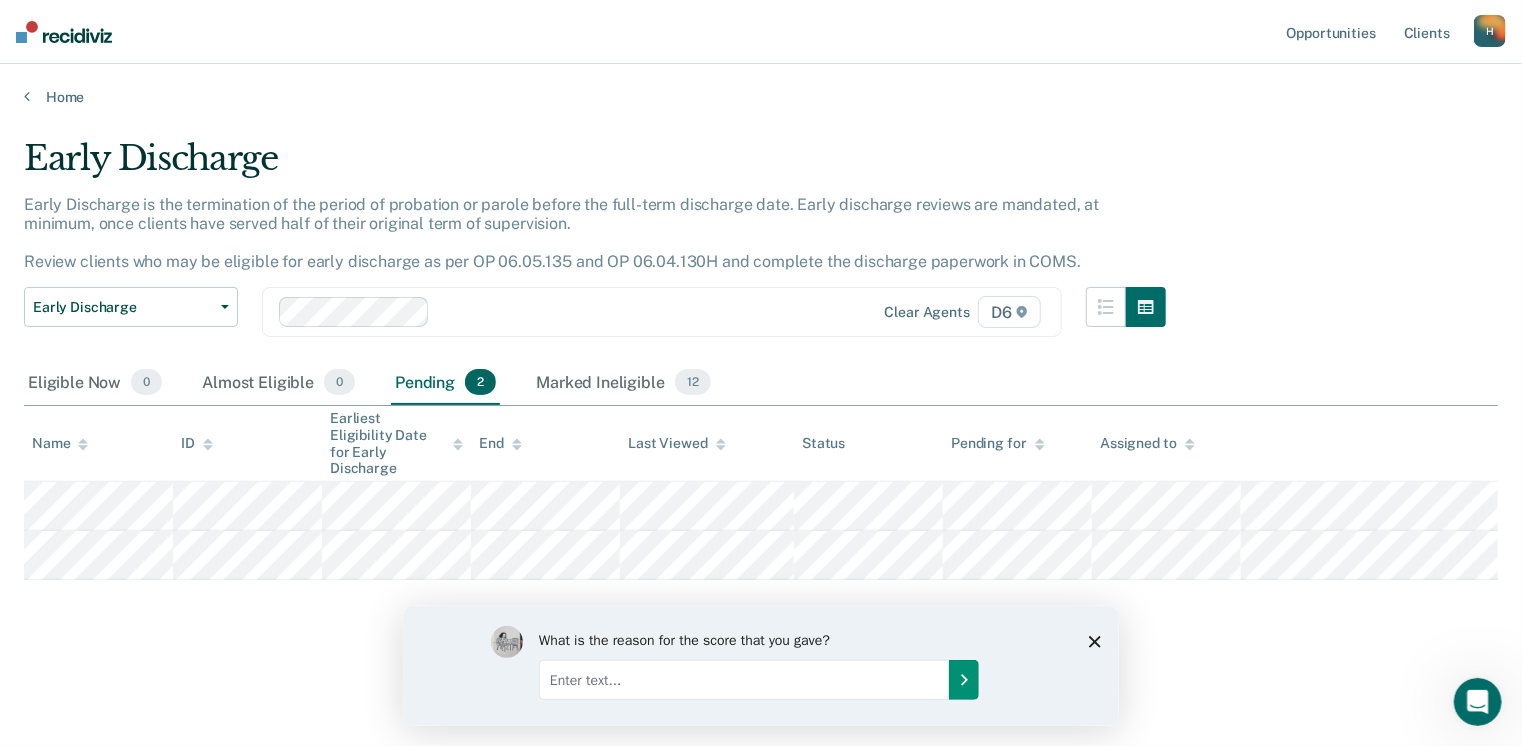 click 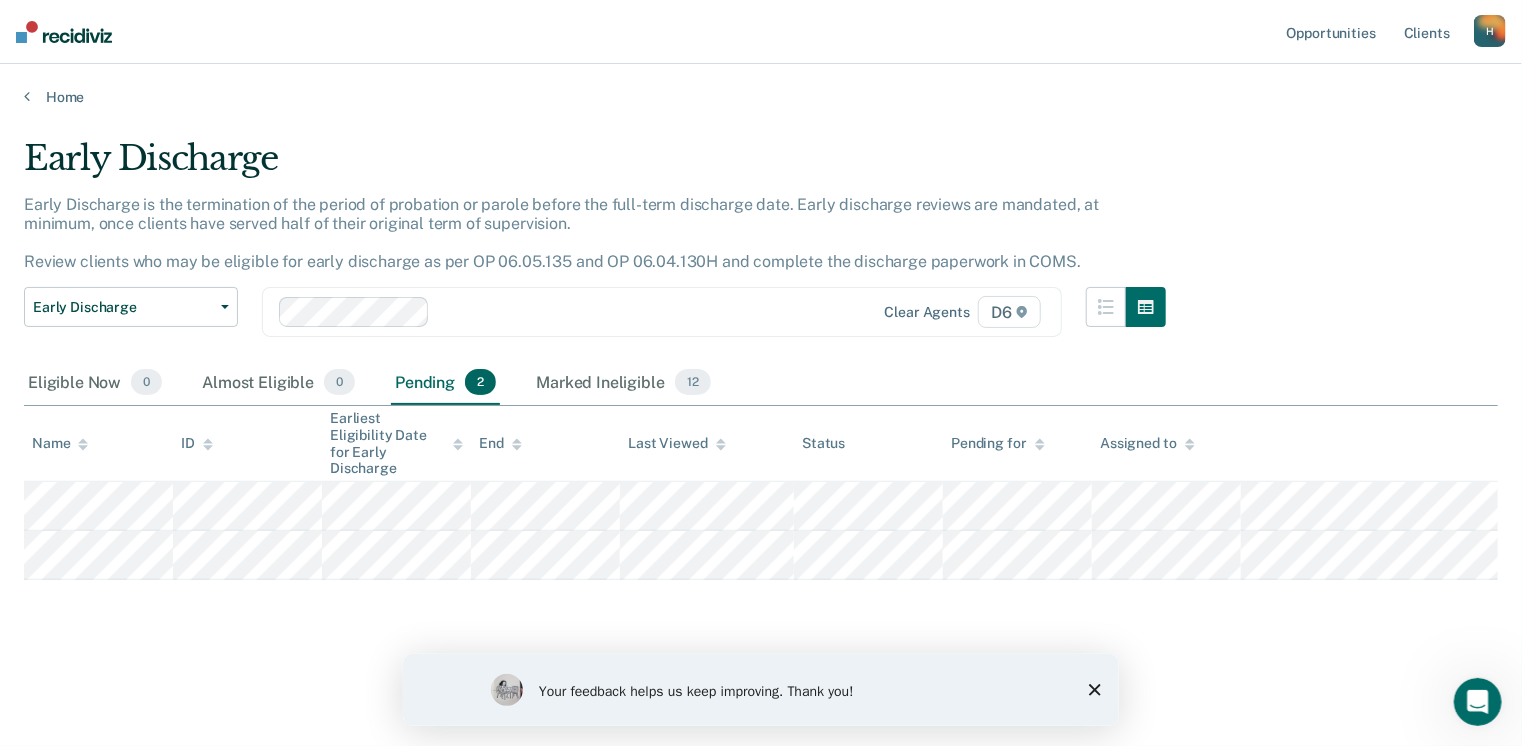 click 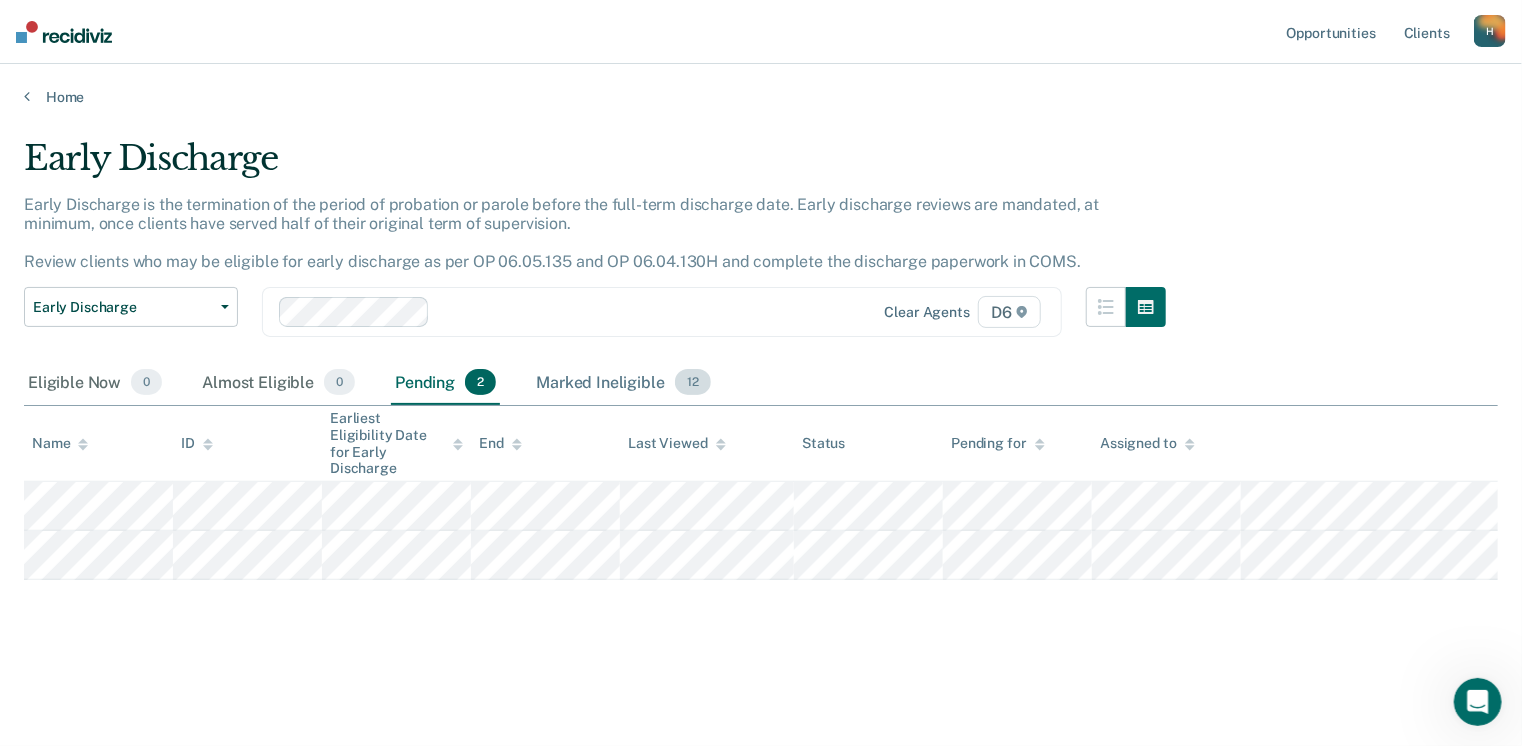 click on "Marked Ineligible 12" at bounding box center [623, 383] 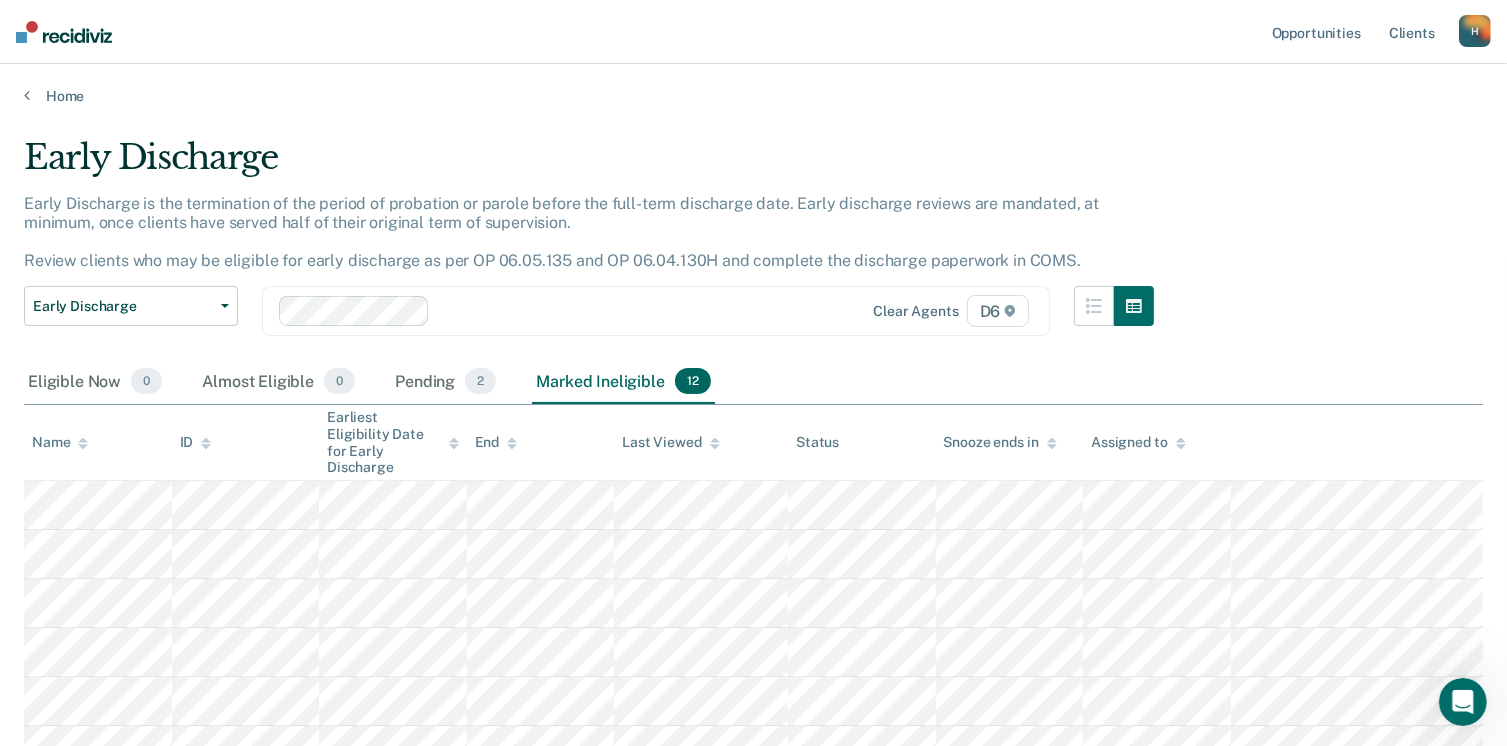 scroll, scrollTop: 0, scrollLeft: 0, axis: both 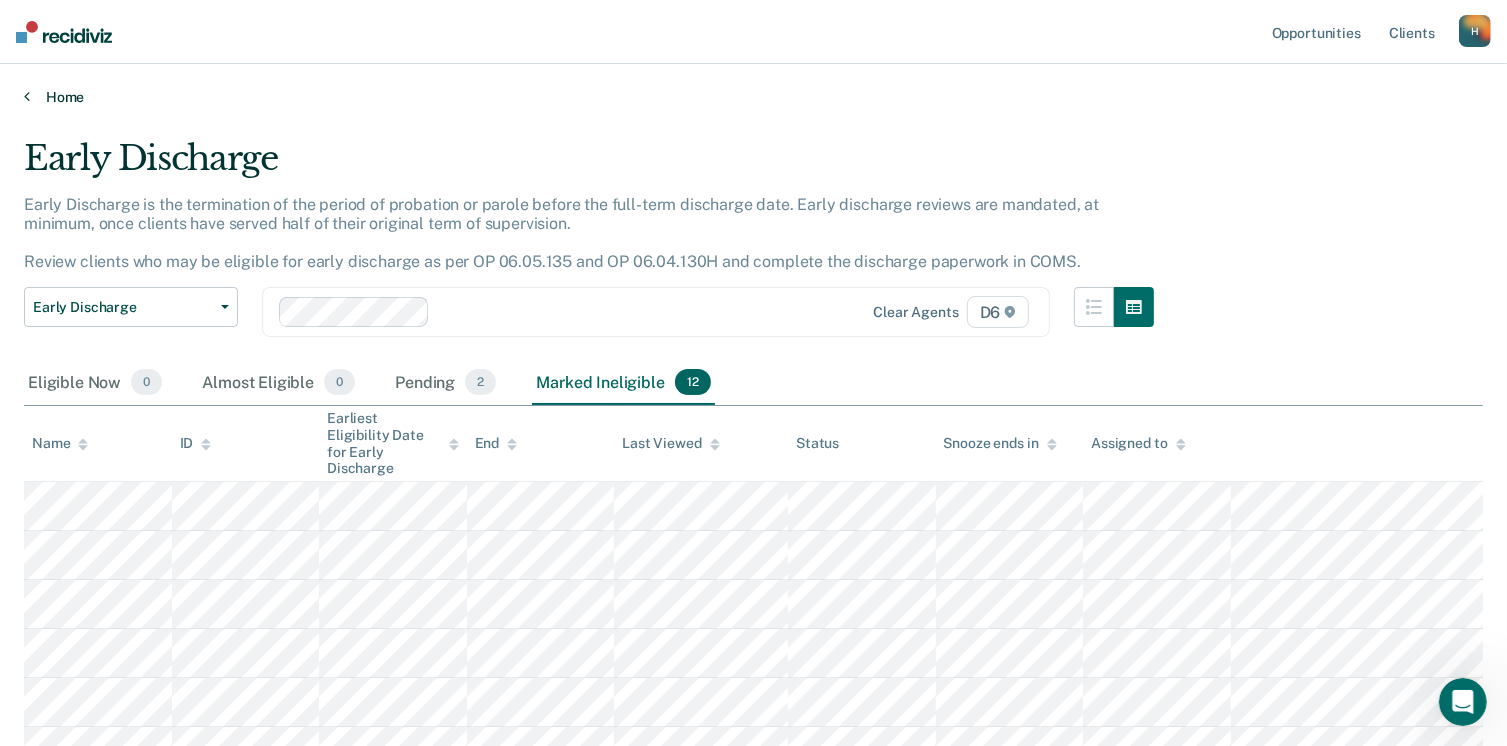 click on "Home" at bounding box center [753, 97] 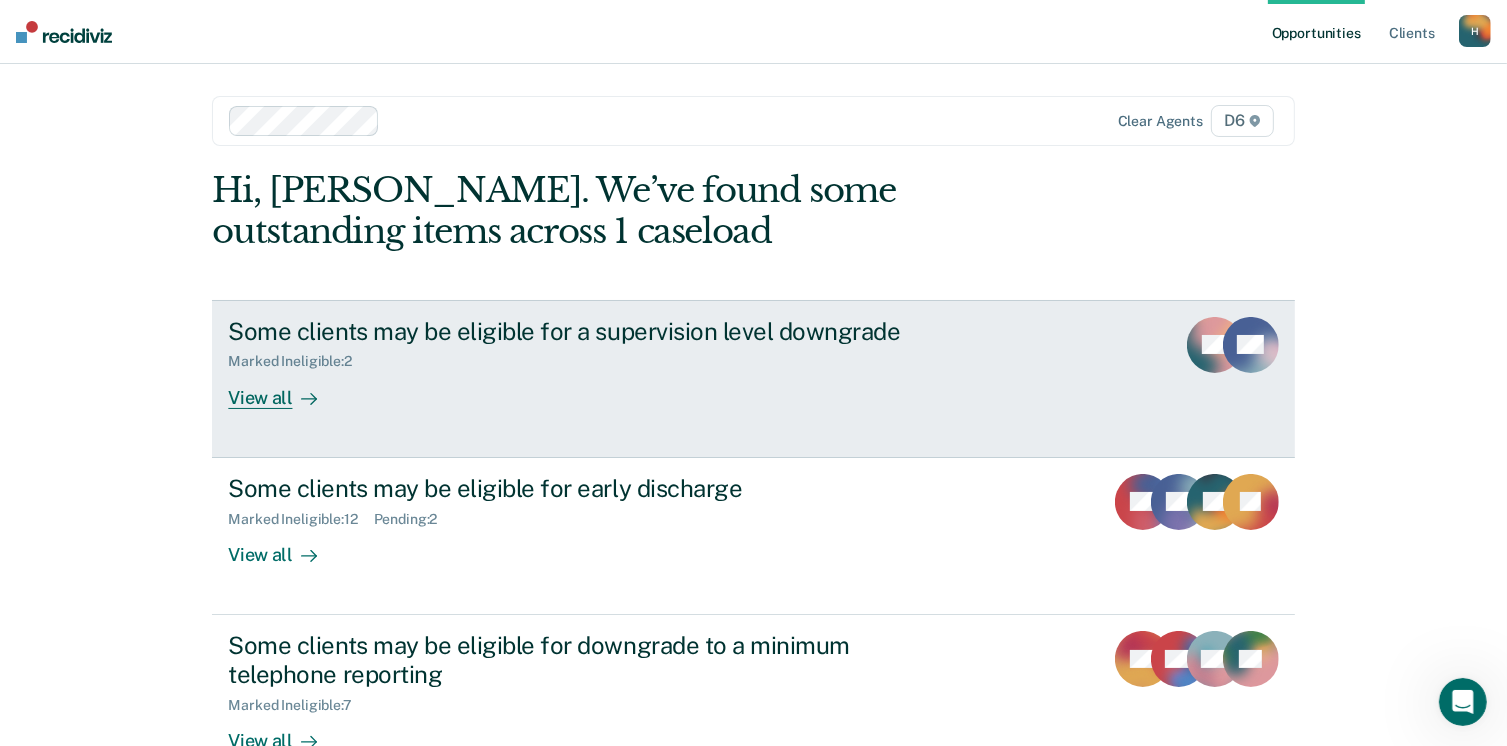 click on "View all" at bounding box center [284, 389] 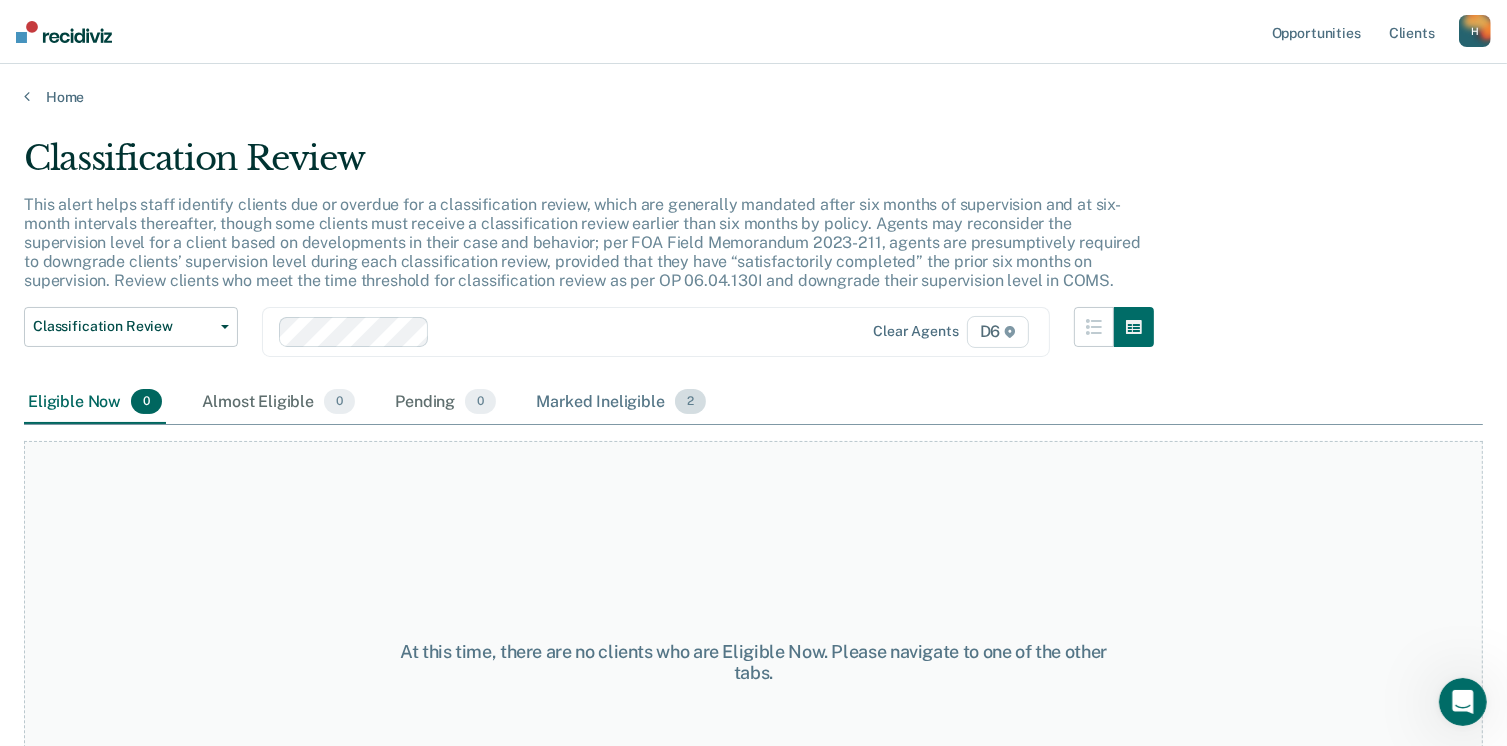 click on "Marked Ineligible 2" at bounding box center [621, 403] 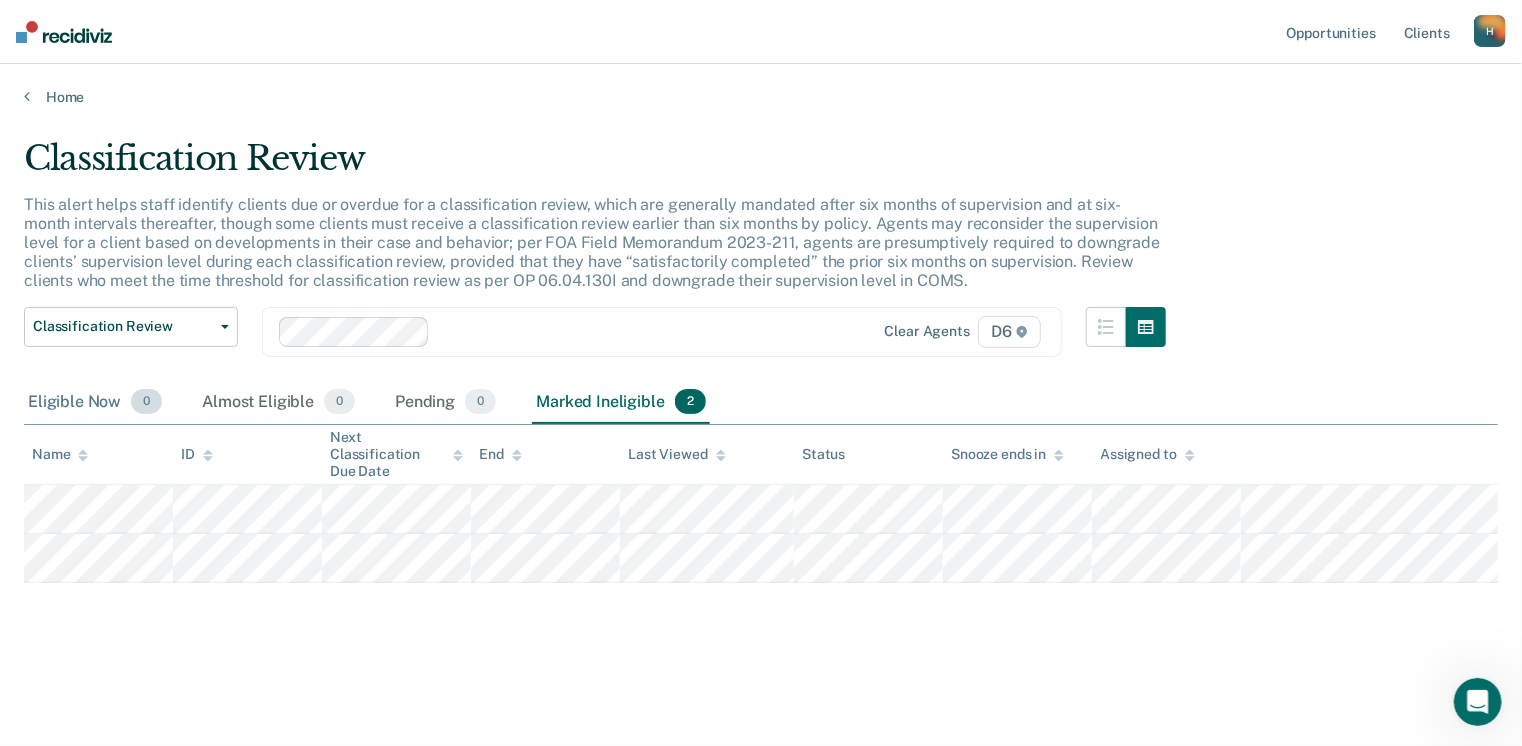 click on "Eligible Now 0" at bounding box center (95, 403) 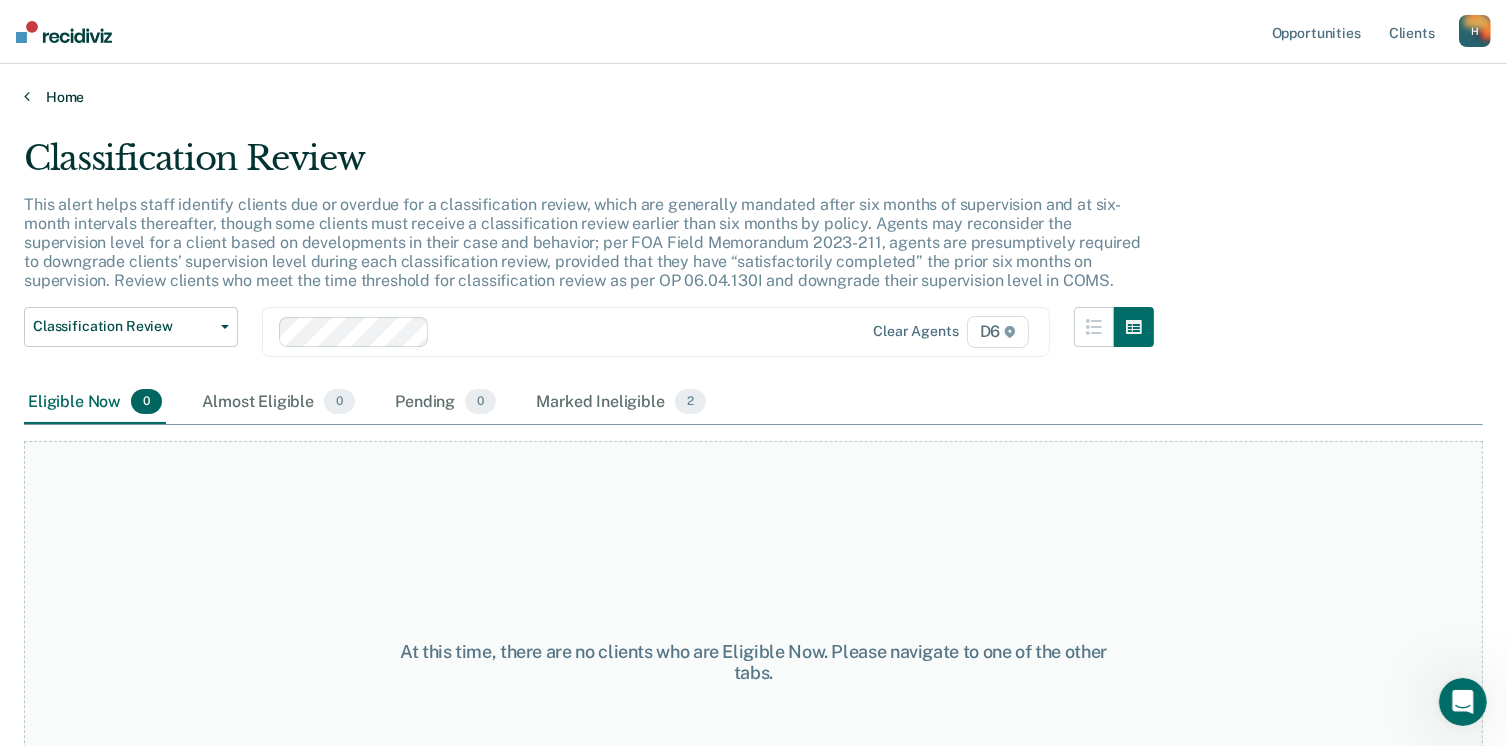 click on "Home" at bounding box center [753, 97] 